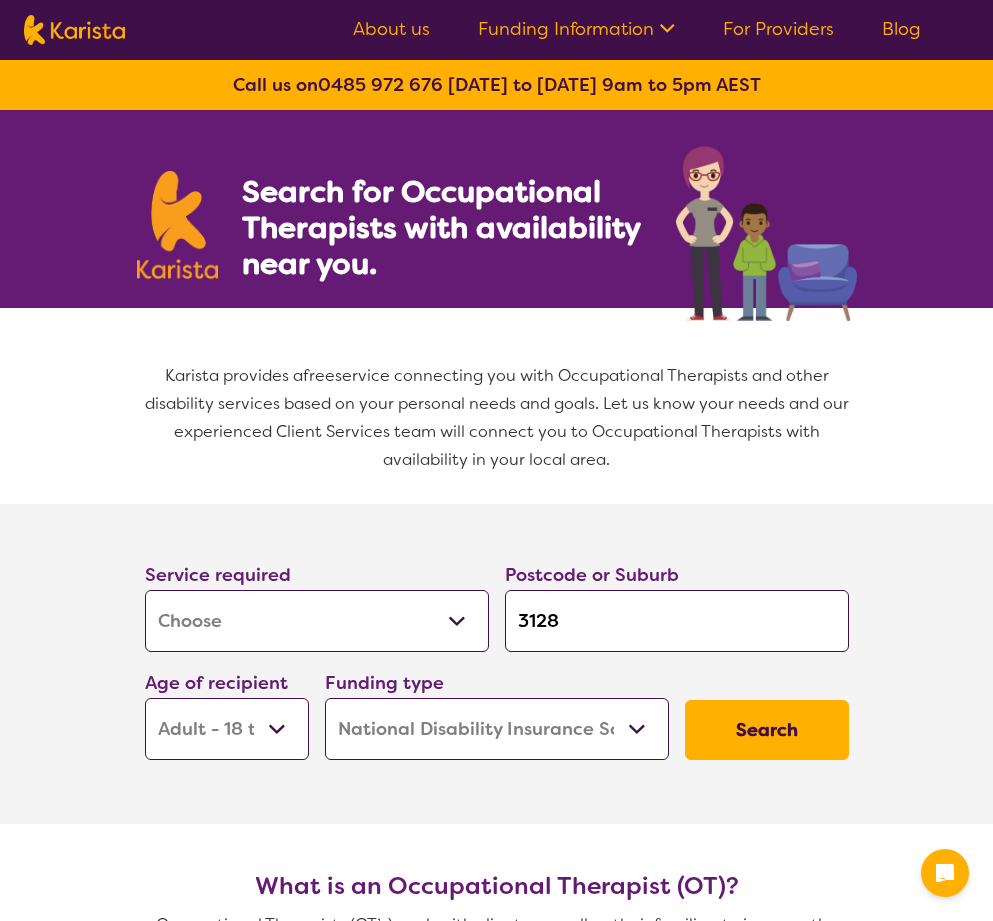 select on "[MEDICAL_DATA]" 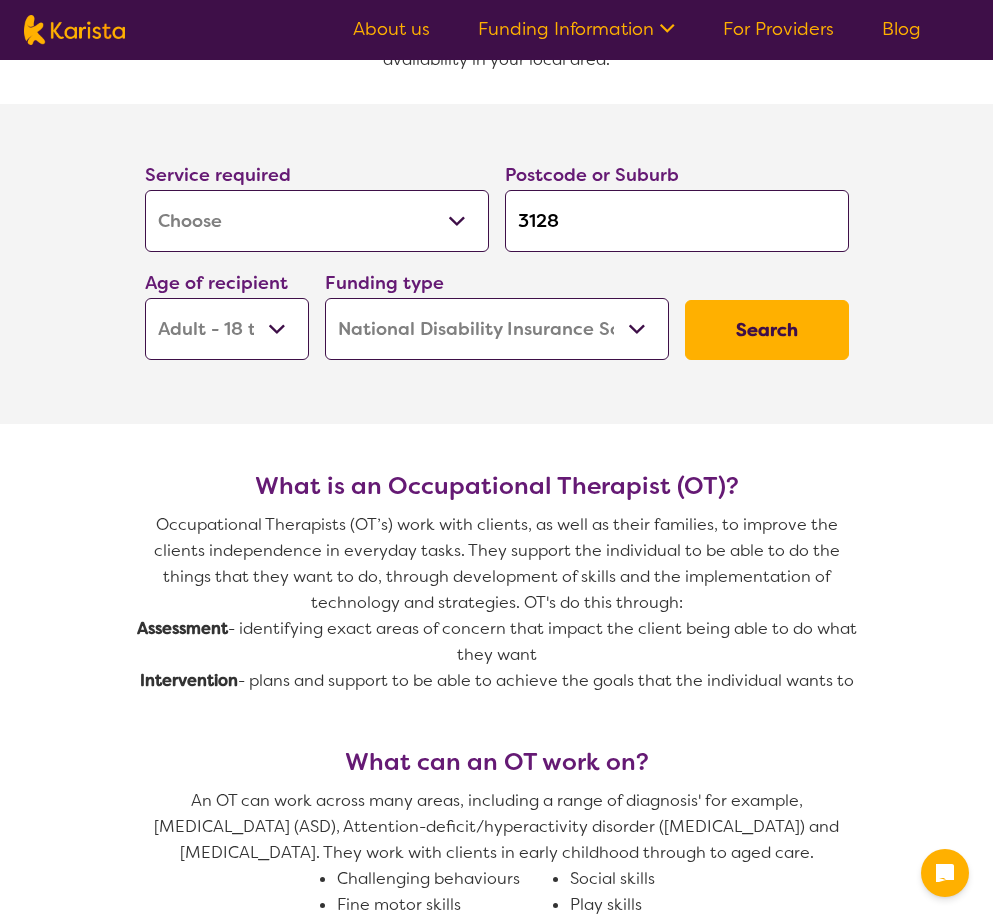 drag, startPoint x: 627, startPoint y: 209, endPoint x: 559, endPoint y: 224, distance: 69.63476 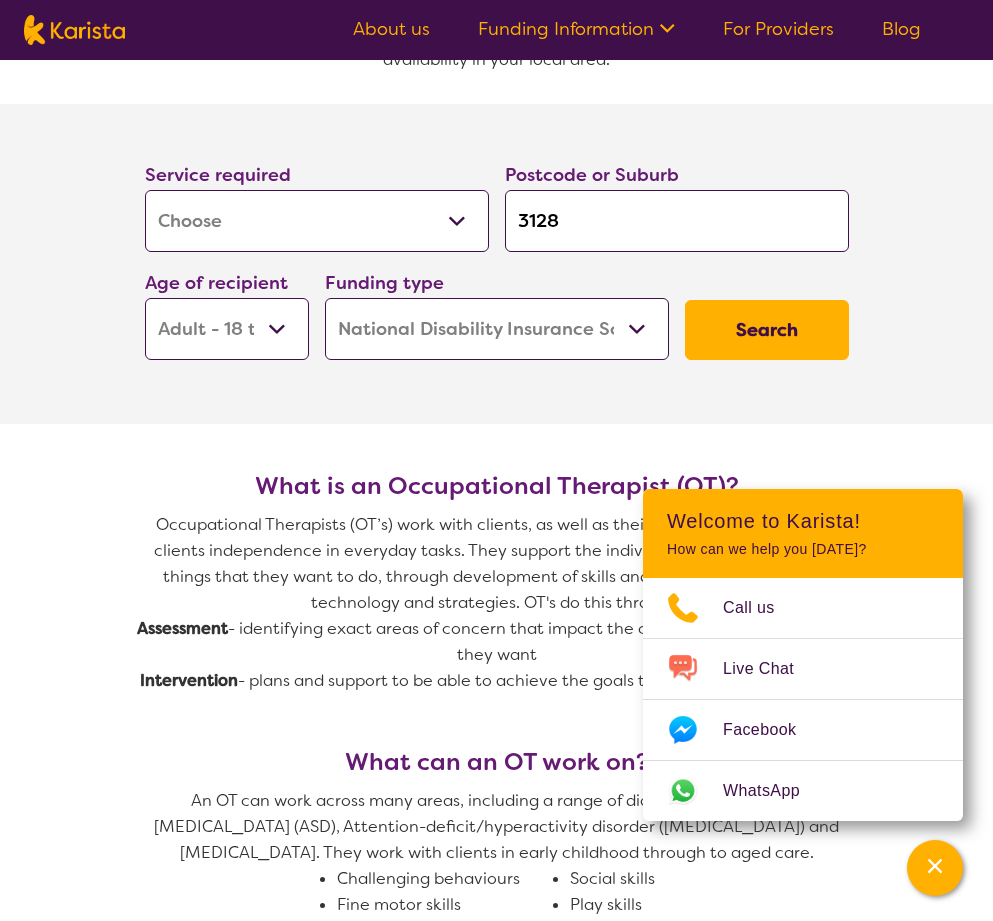 click on "3128" at bounding box center [677, 221] 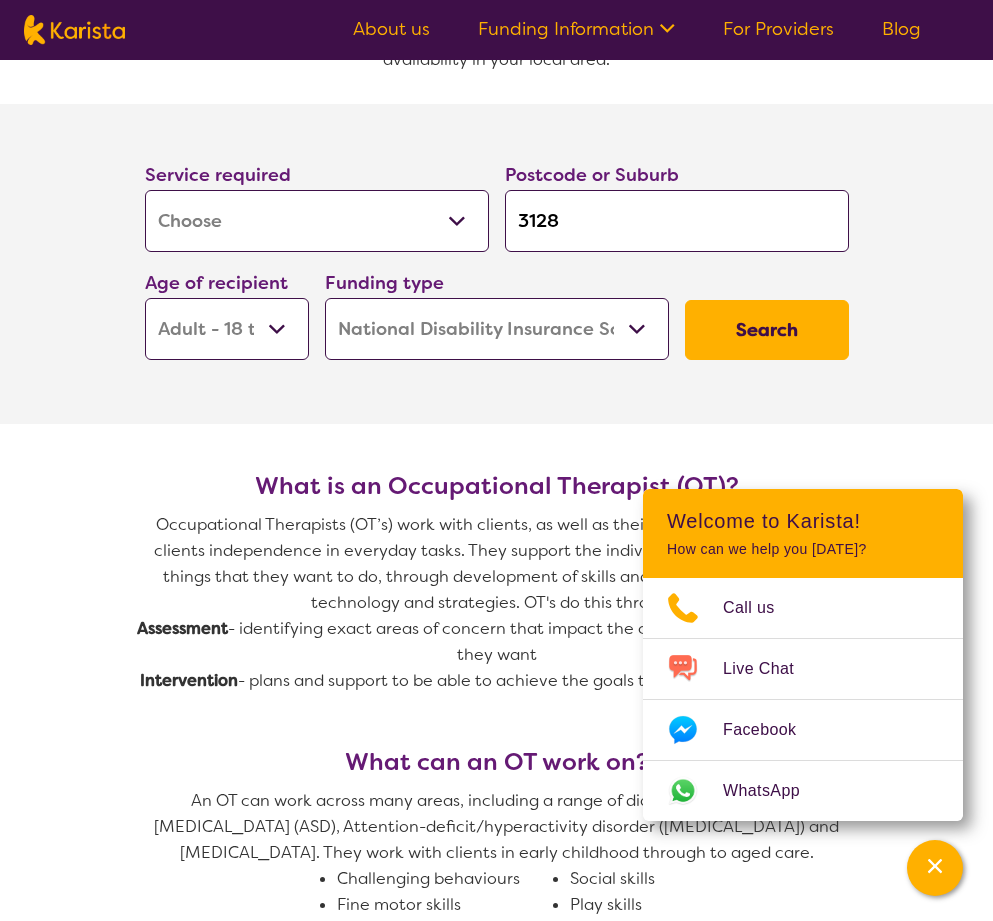 drag, startPoint x: 640, startPoint y: 222, endPoint x: 522, endPoint y: 215, distance: 118.20744 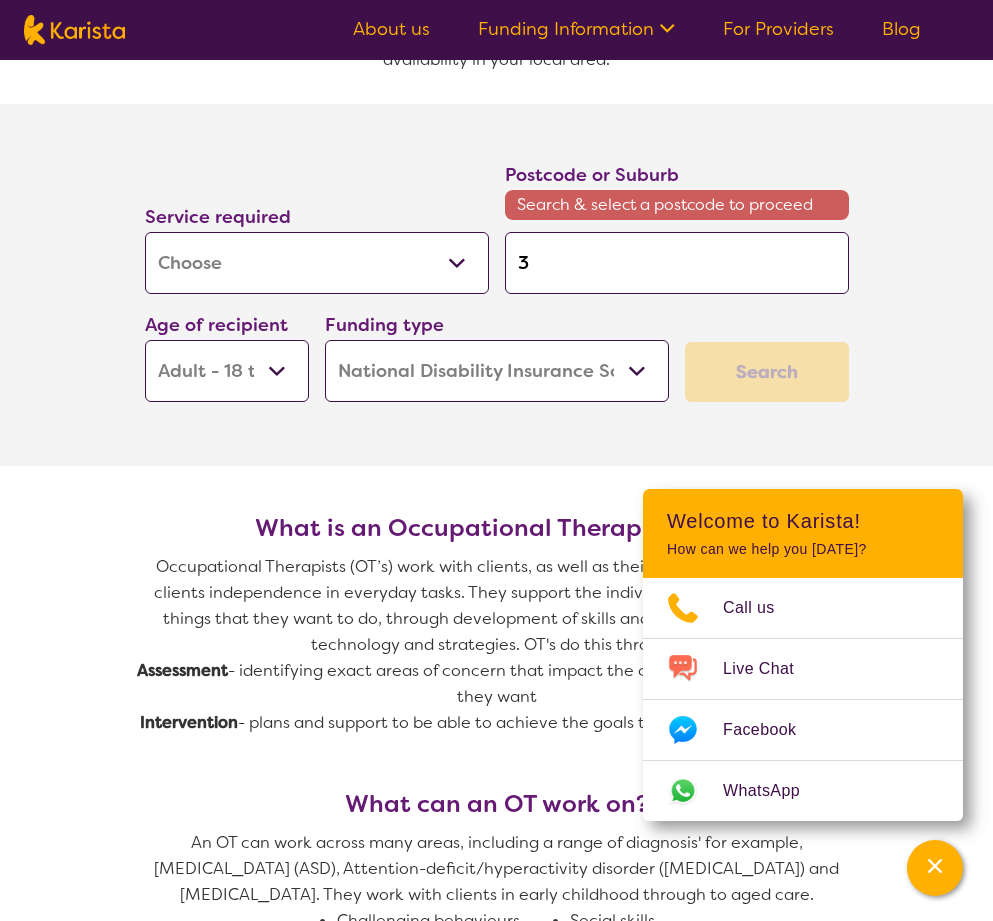 type on "37" 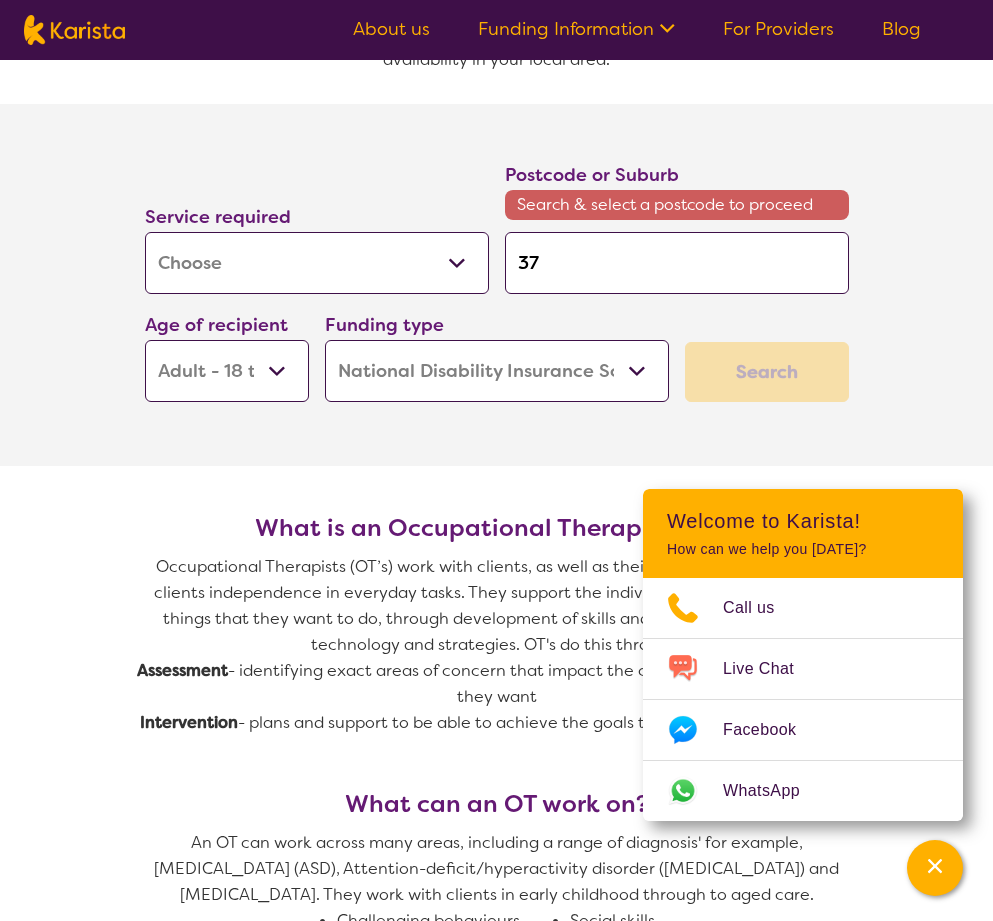 type on "375" 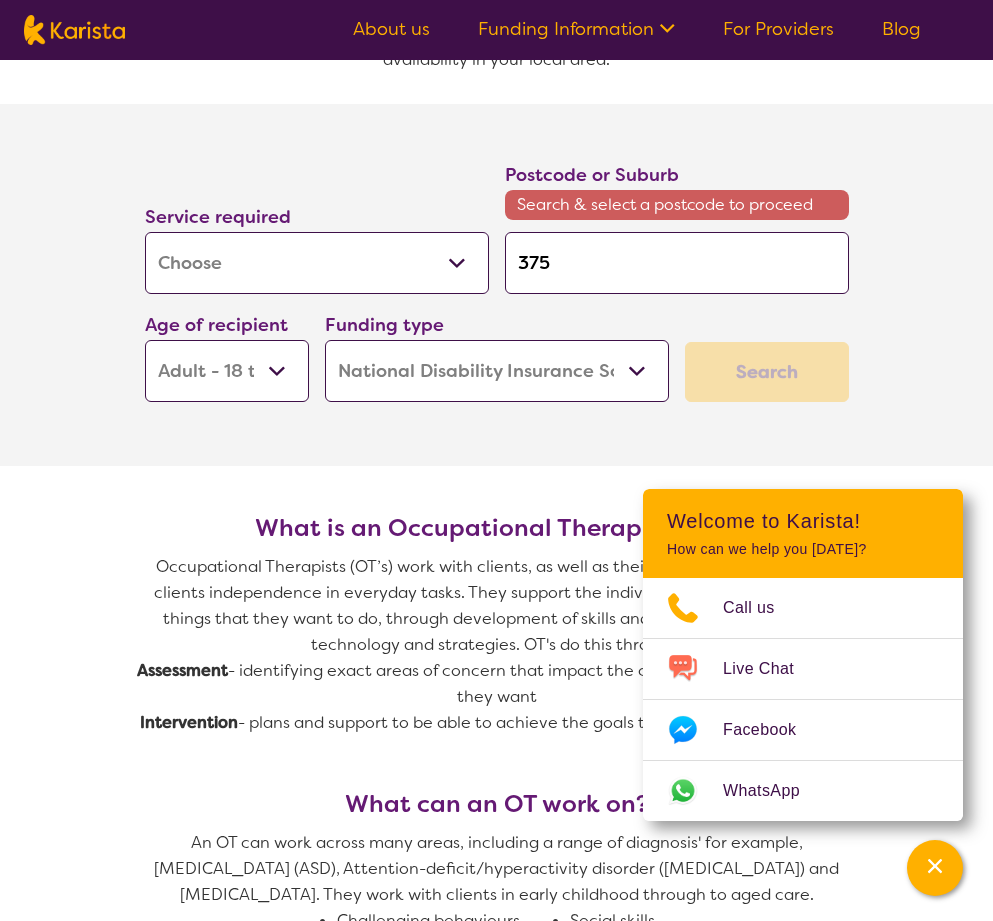 type on "3753" 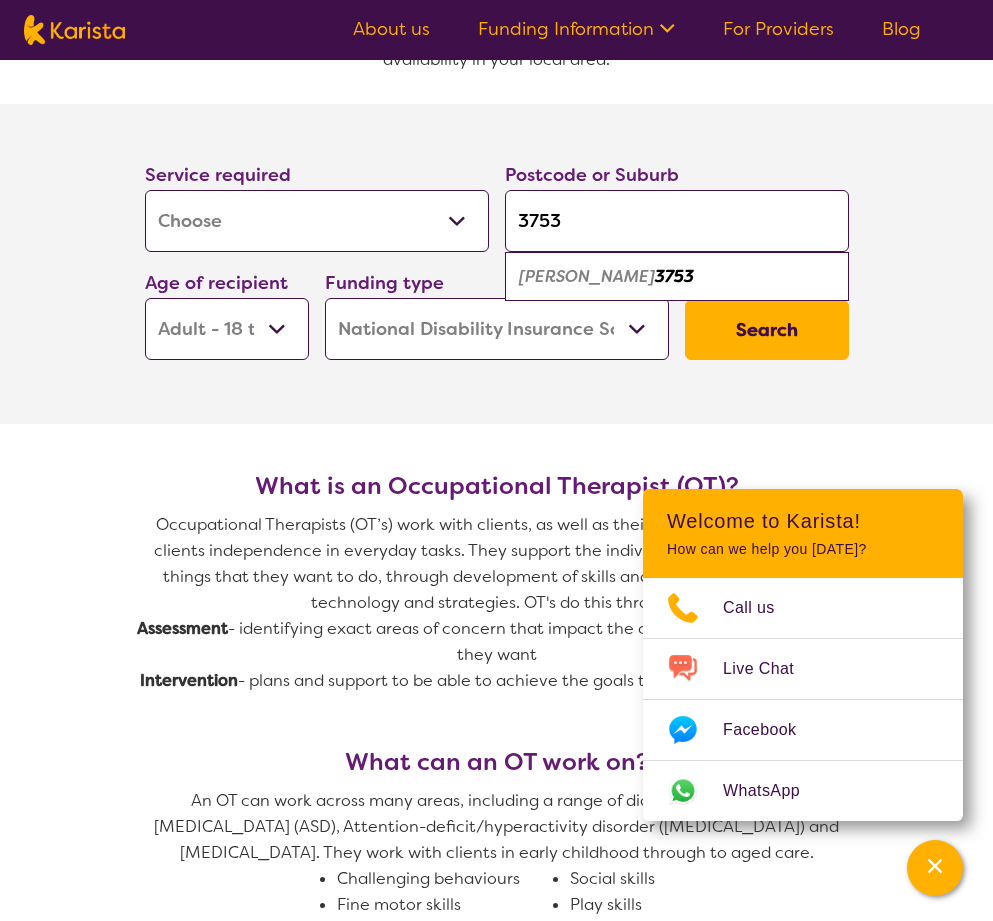 type on "3753" 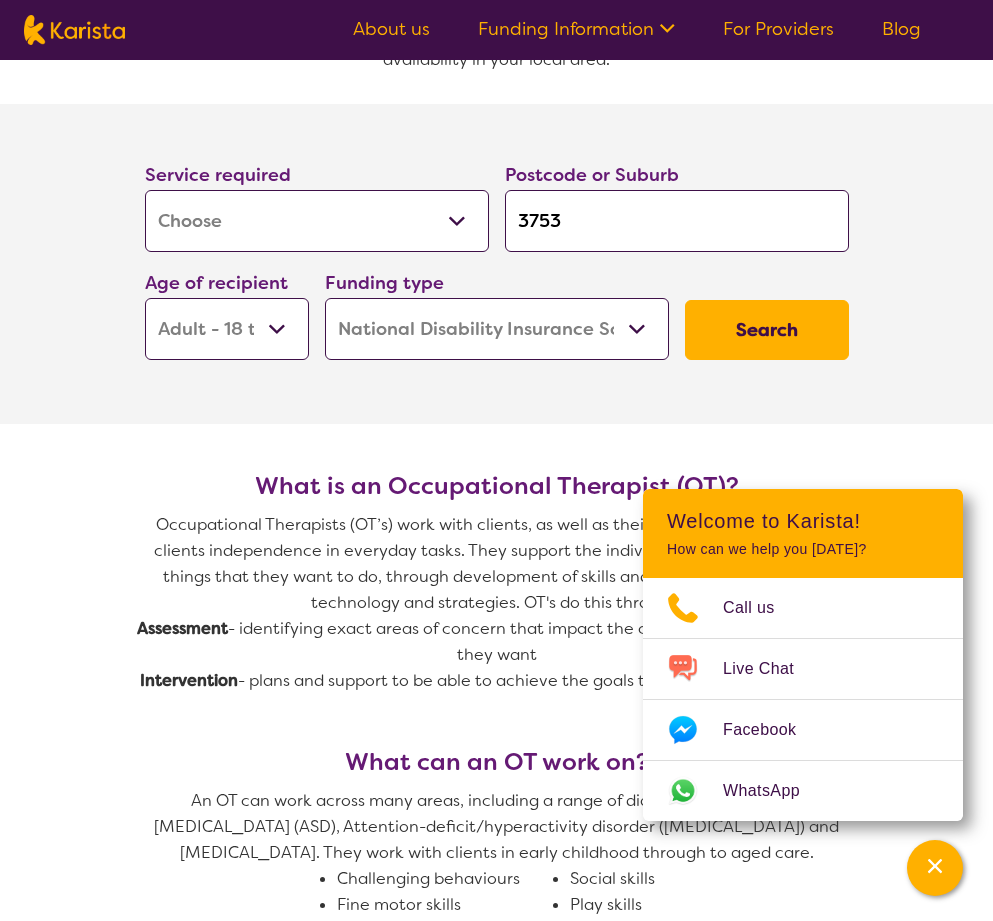 click on "Early Childhood - 0 to 9 Child - 10 to 11 Adolescent - 12 to 17 Adult - 18 to 64 Aged - [DEMOGRAPHIC_DATA]+" at bounding box center (227, 329) 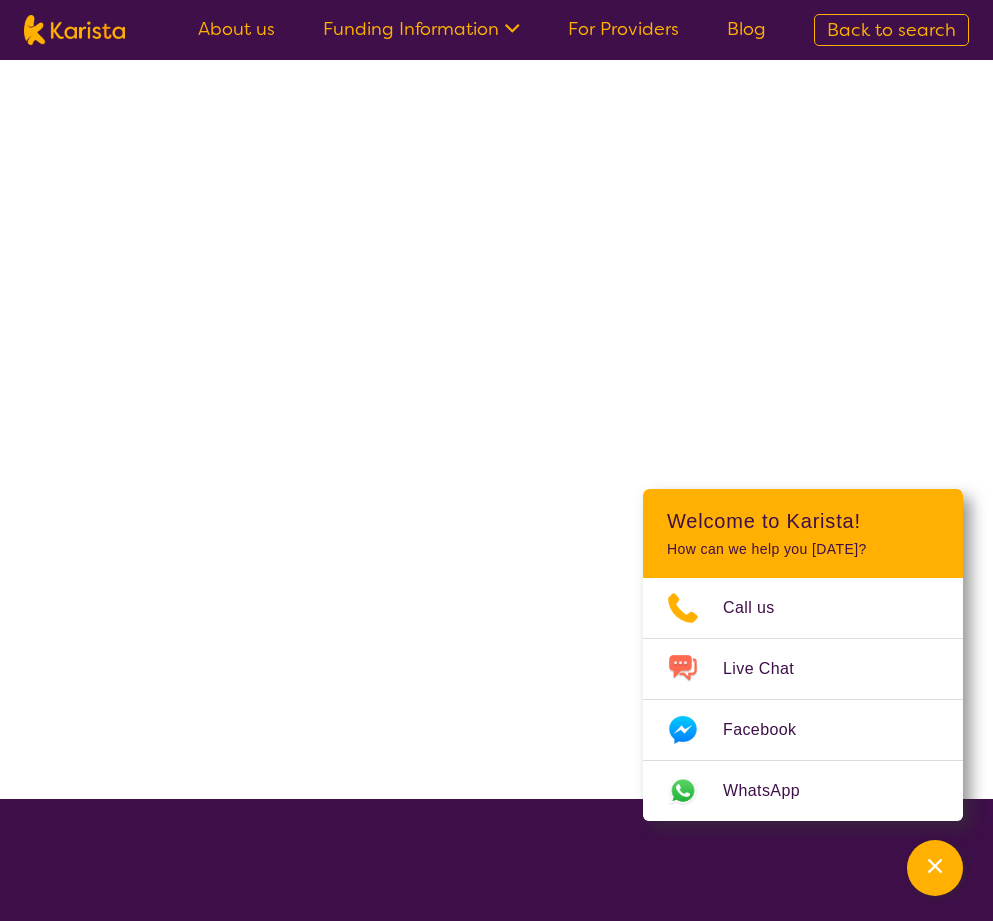 scroll, scrollTop: 0, scrollLeft: 0, axis: both 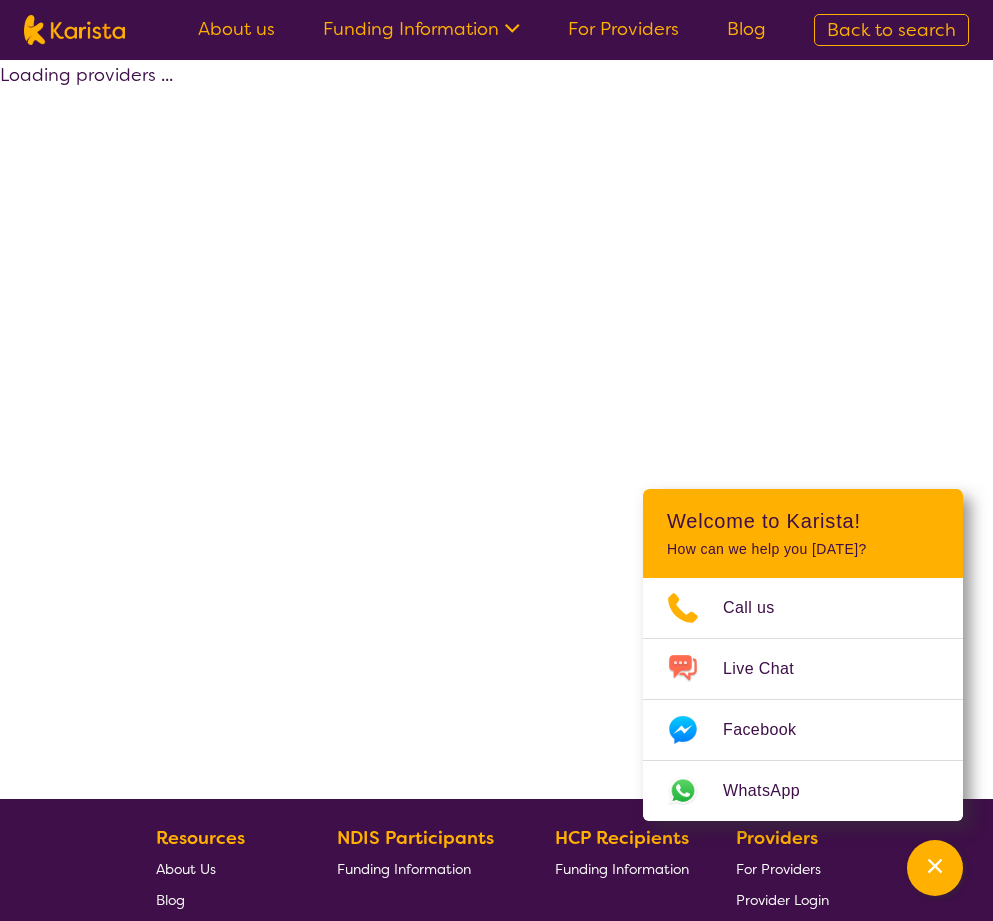 select on "by_score" 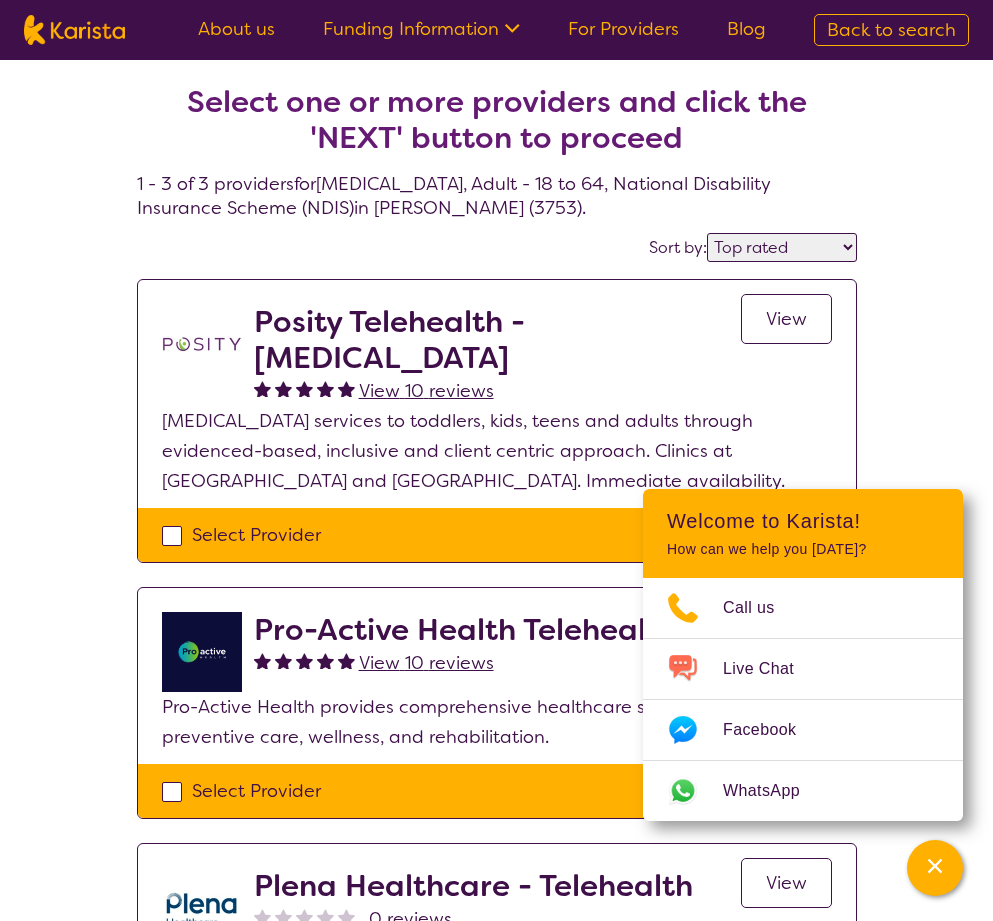 scroll, scrollTop: 100, scrollLeft: 0, axis: vertical 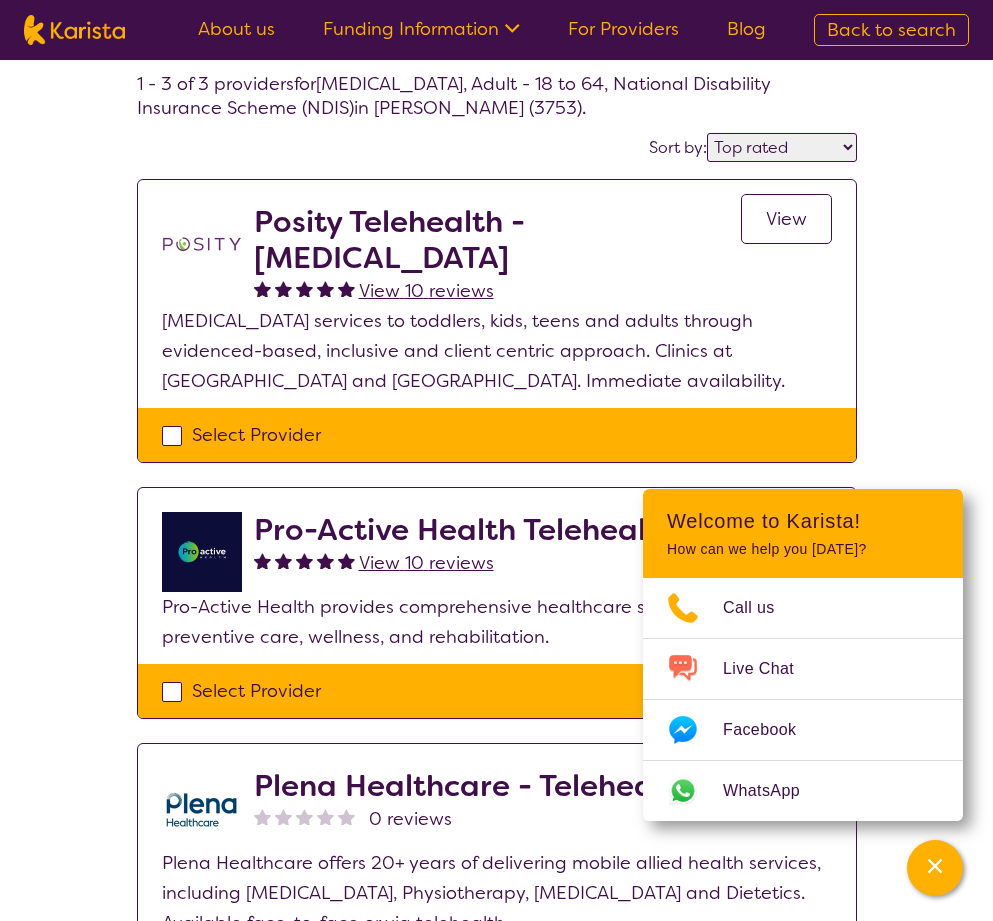 drag, startPoint x: 253, startPoint y: 214, endPoint x: 377, endPoint y: 247, distance: 128.31601 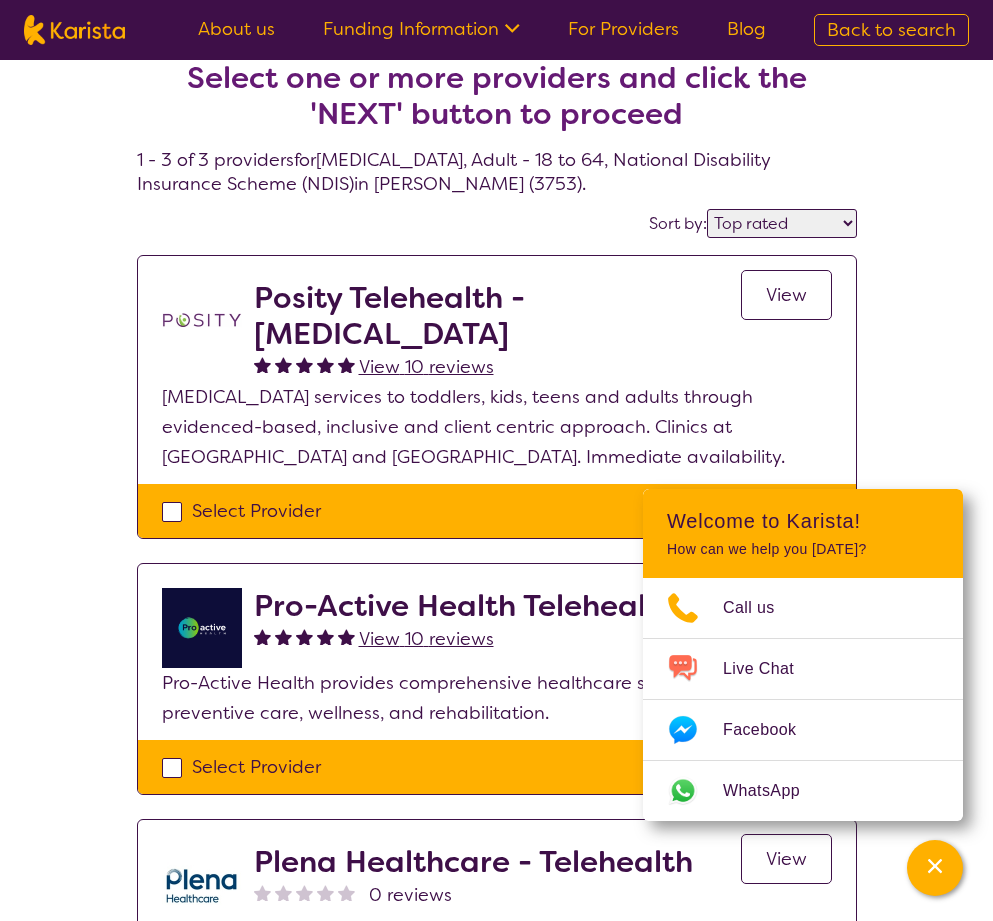 scroll, scrollTop: 0, scrollLeft: 0, axis: both 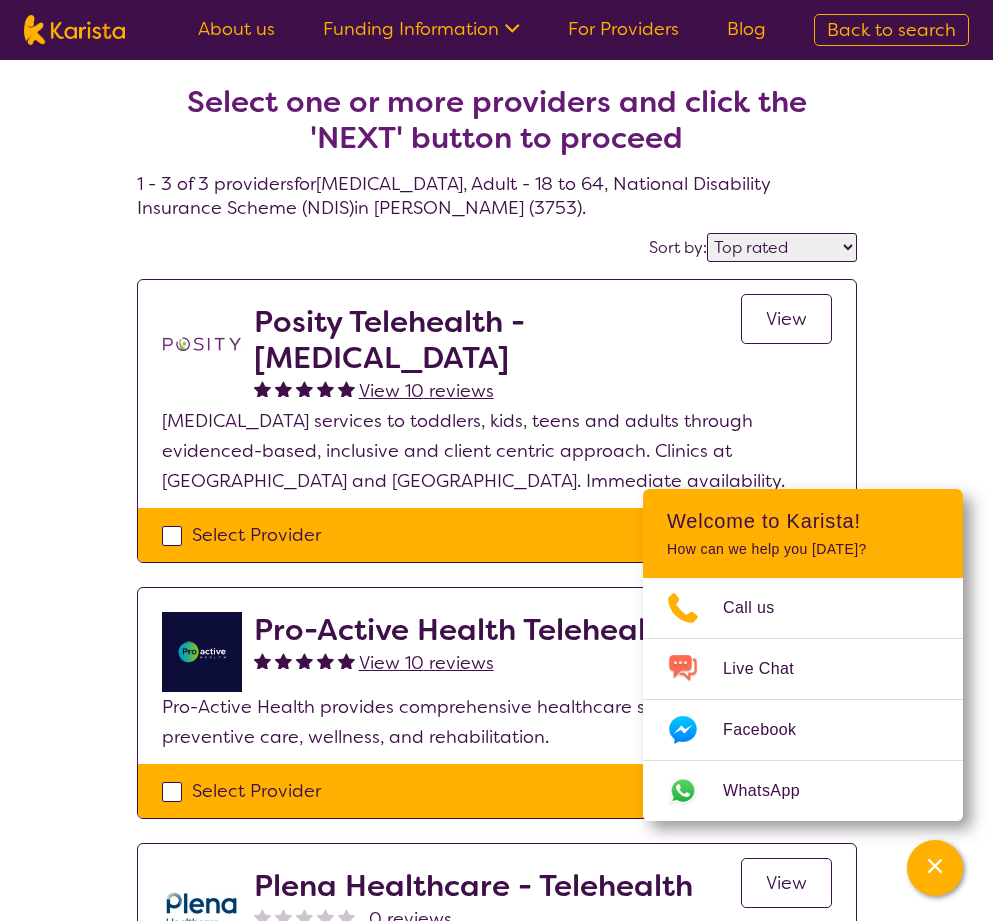 select on "[MEDICAL_DATA]" 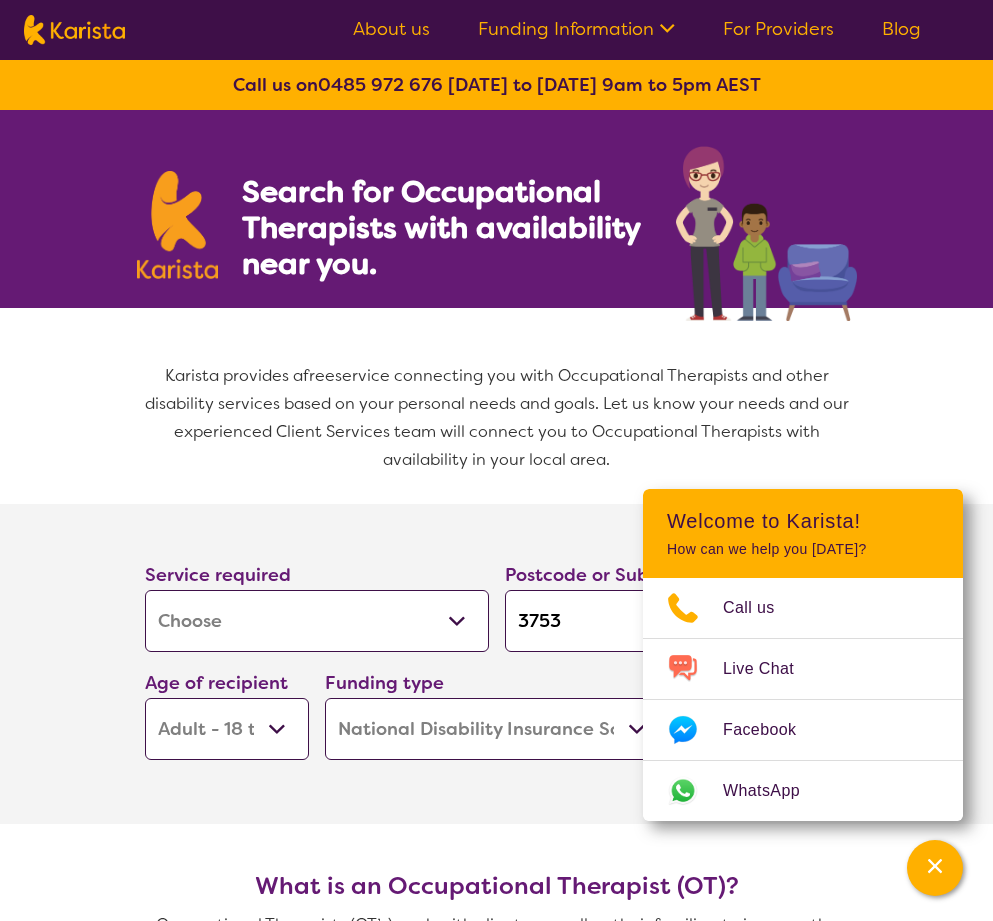 scroll, scrollTop: 400, scrollLeft: 0, axis: vertical 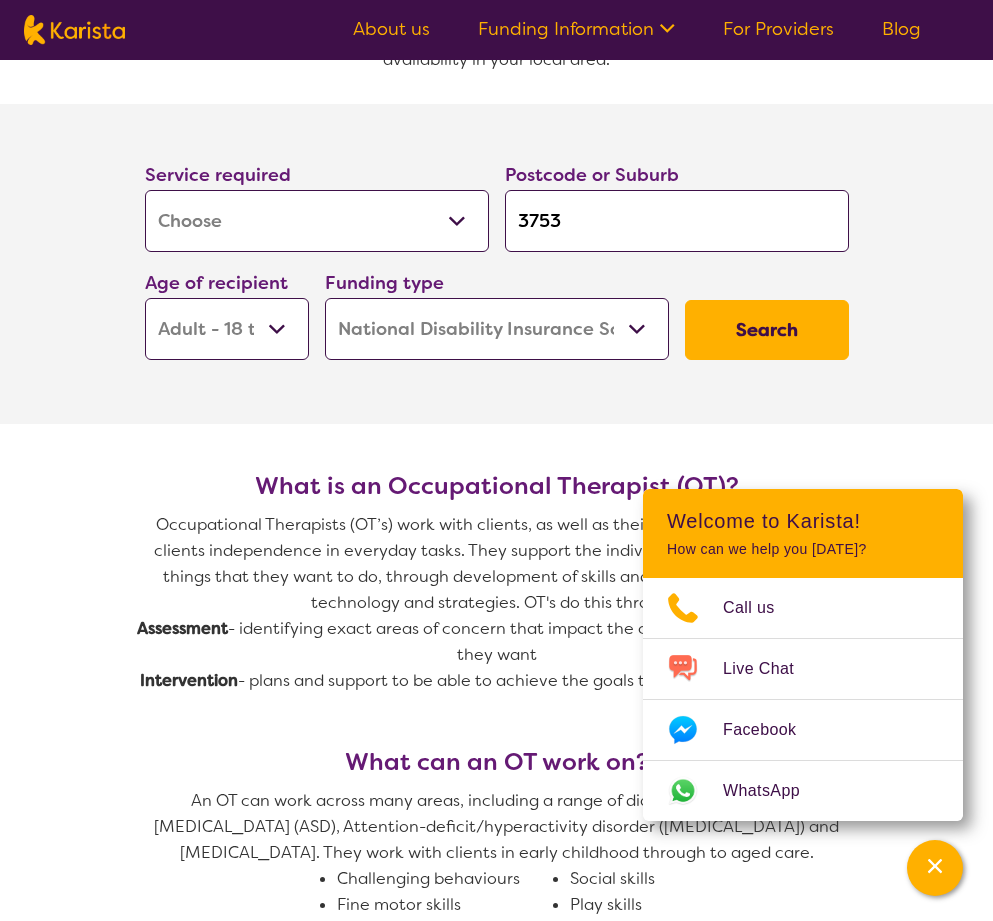 click on "Home Care Package (HCP) National Disability Insurance Scheme (NDIS) I don't know" at bounding box center (497, 329) 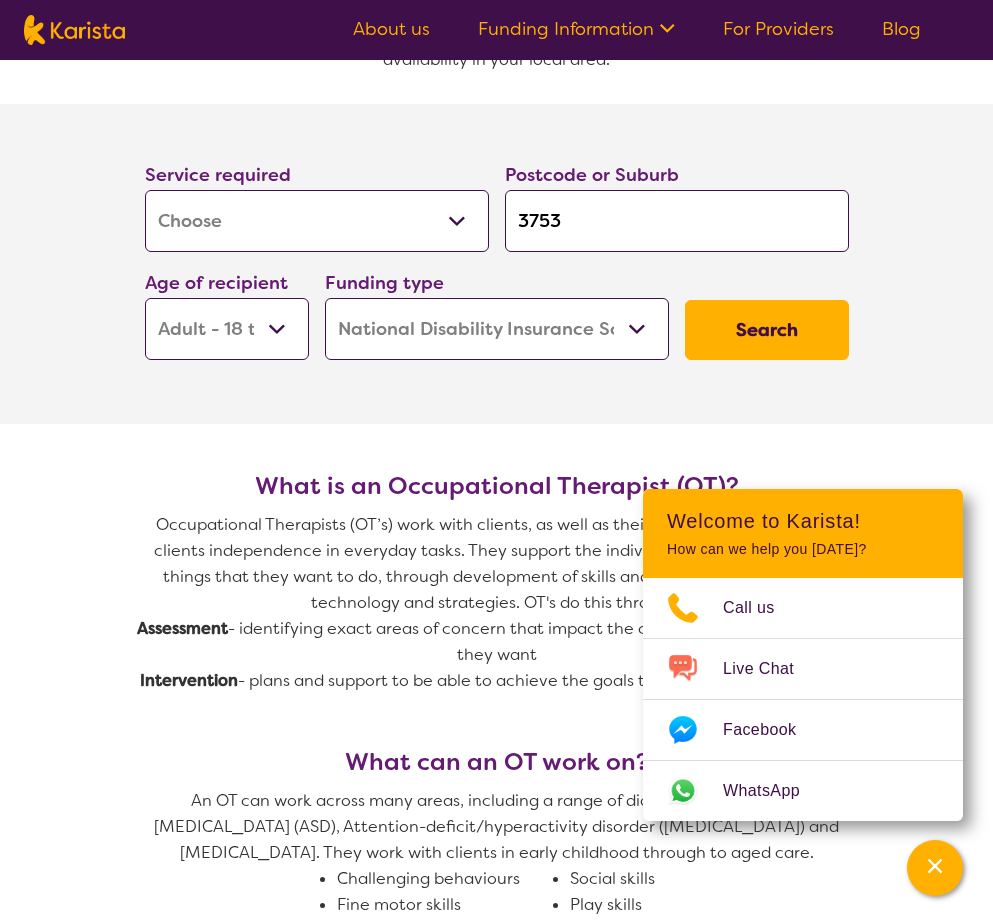click on "Home Care Package (HCP) National Disability Insurance Scheme (NDIS) I don't know" at bounding box center [497, 329] 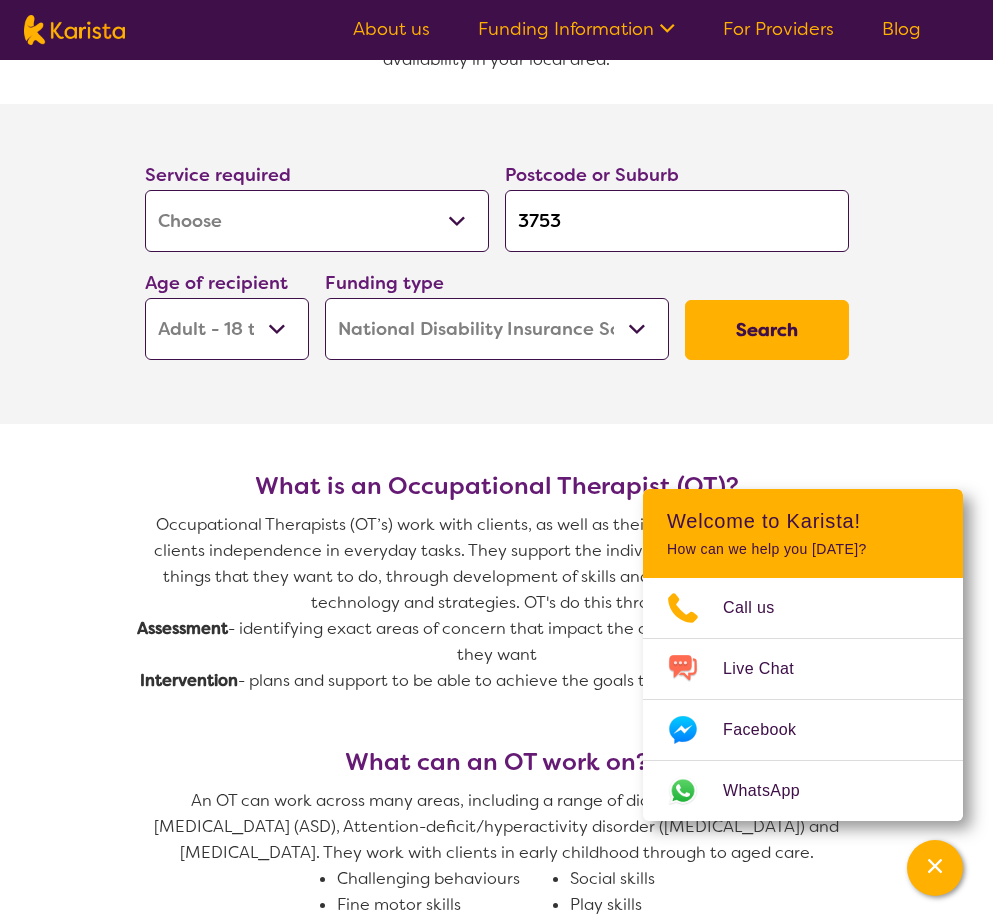 click on "Allied Health Assistant Assessment ([MEDICAL_DATA] or [MEDICAL_DATA]) Behaviour support Counselling Dietitian Domestic and home help Employment Support Exercise physiology Home Care Package Provider Key Worker NDIS Plan management NDIS Support Coordination Nursing services [MEDICAL_DATA] Personal care Physiotherapy [MEDICAL_DATA] Psychology Psychosocial Recovery Coach Respite [MEDICAL_DATA] Support worker Supported accommodation" at bounding box center (317, 221) 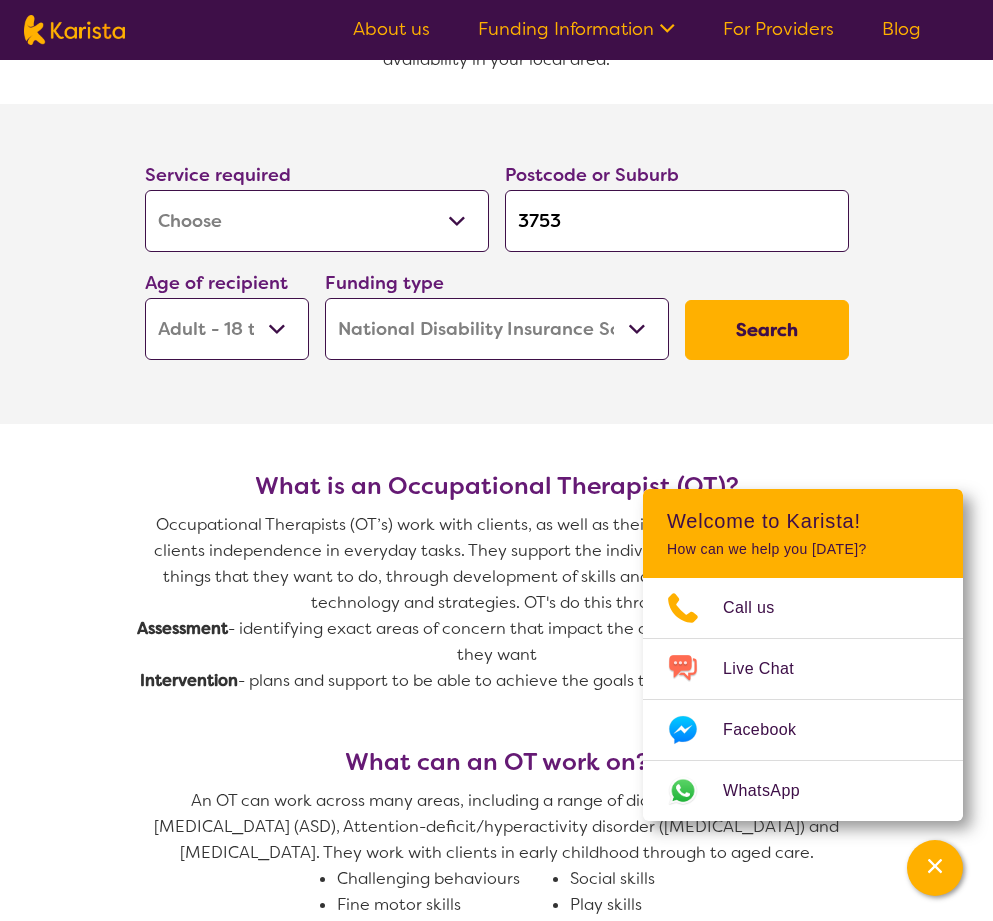 click on "Allied Health Assistant Assessment ([MEDICAL_DATA] or [MEDICAL_DATA]) Behaviour support Counselling Dietitian Domestic and home help Employment Support Exercise physiology Home Care Package Provider Key Worker NDIS Plan management NDIS Support Coordination Nursing services [MEDICAL_DATA] Personal care Physiotherapy [MEDICAL_DATA] Psychology Psychosocial Recovery Coach Respite [MEDICAL_DATA] Support worker Supported accommodation" at bounding box center [317, 221] 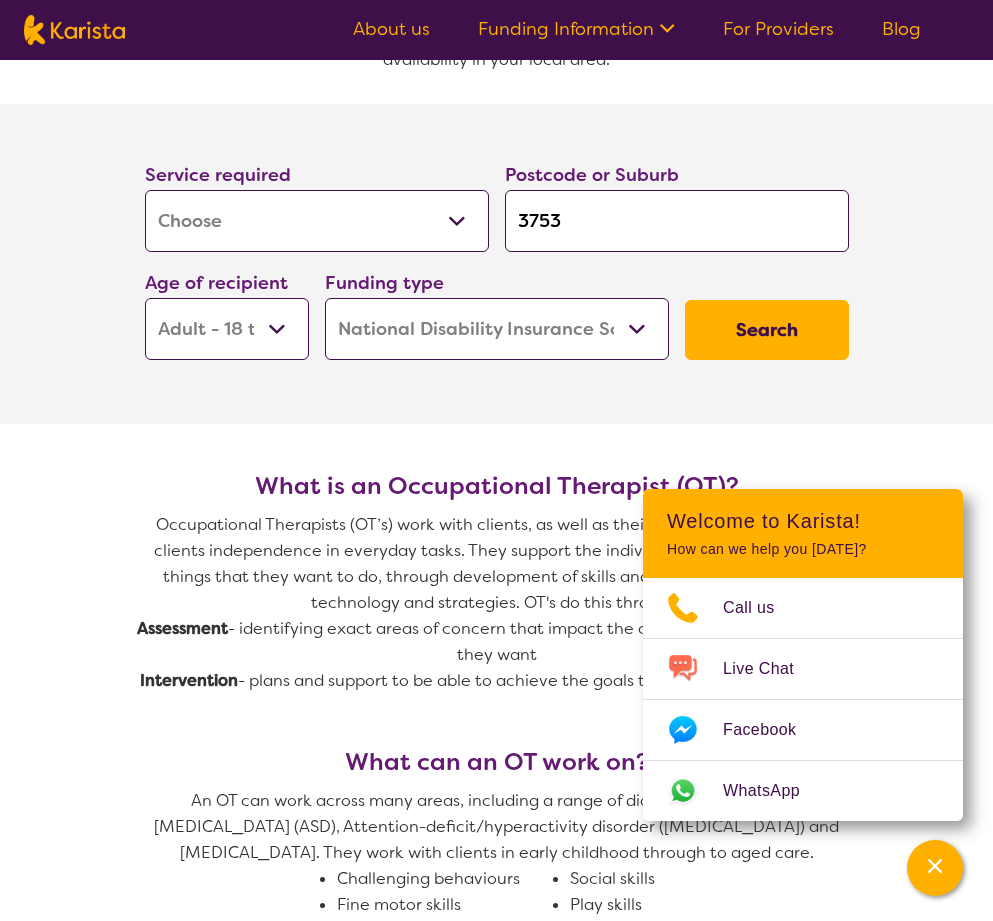 click on "Search" at bounding box center [767, 330] 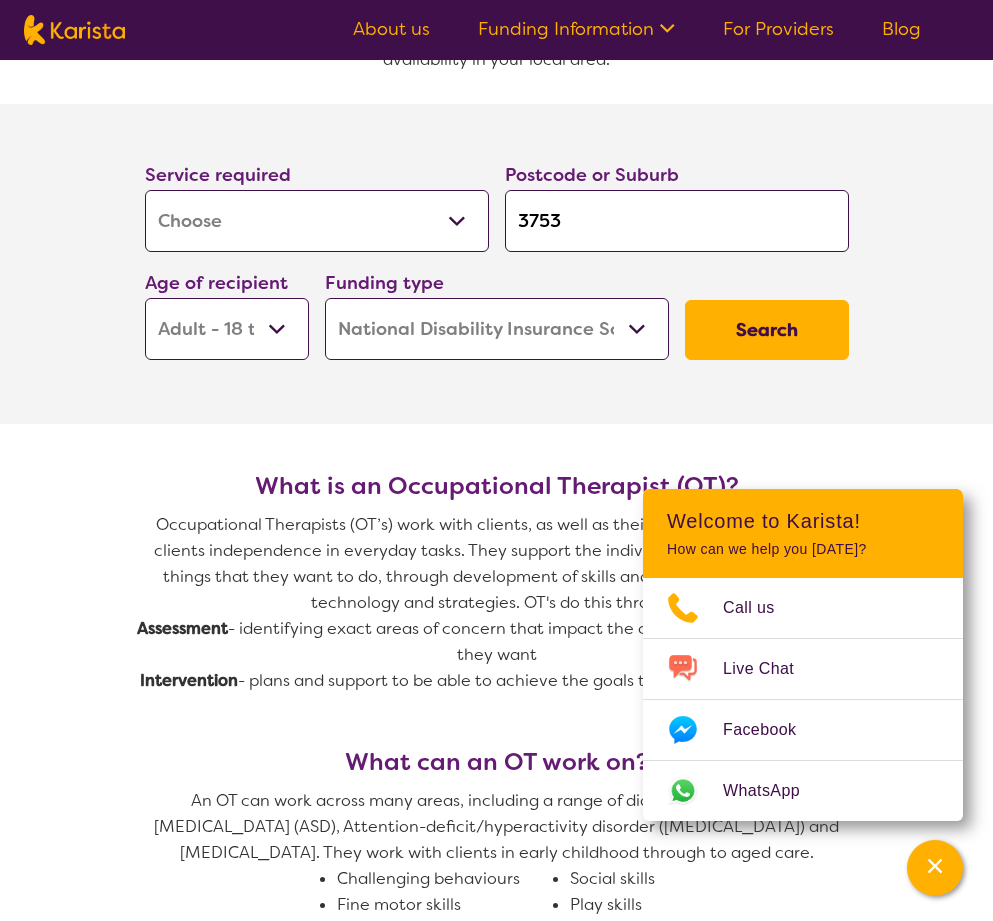 click on "Search" at bounding box center (767, 330) 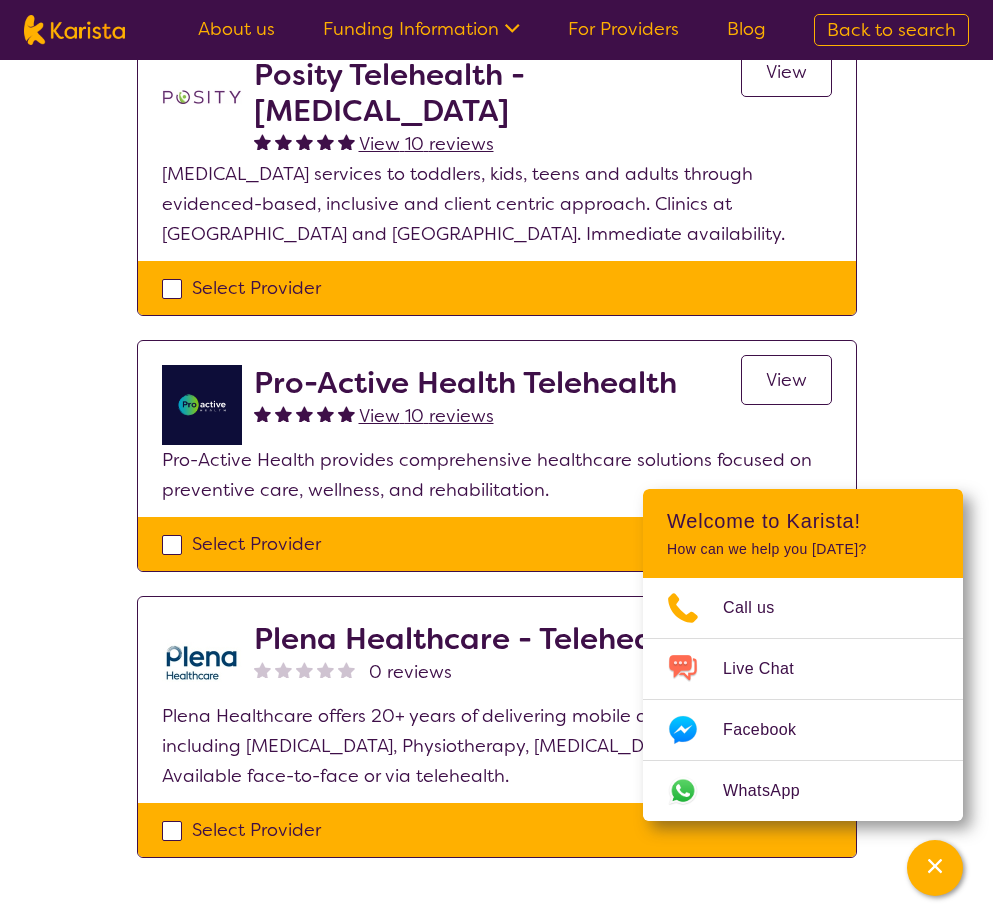 scroll, scrollTop: 300, scrollLeft: 0, axis: vertical 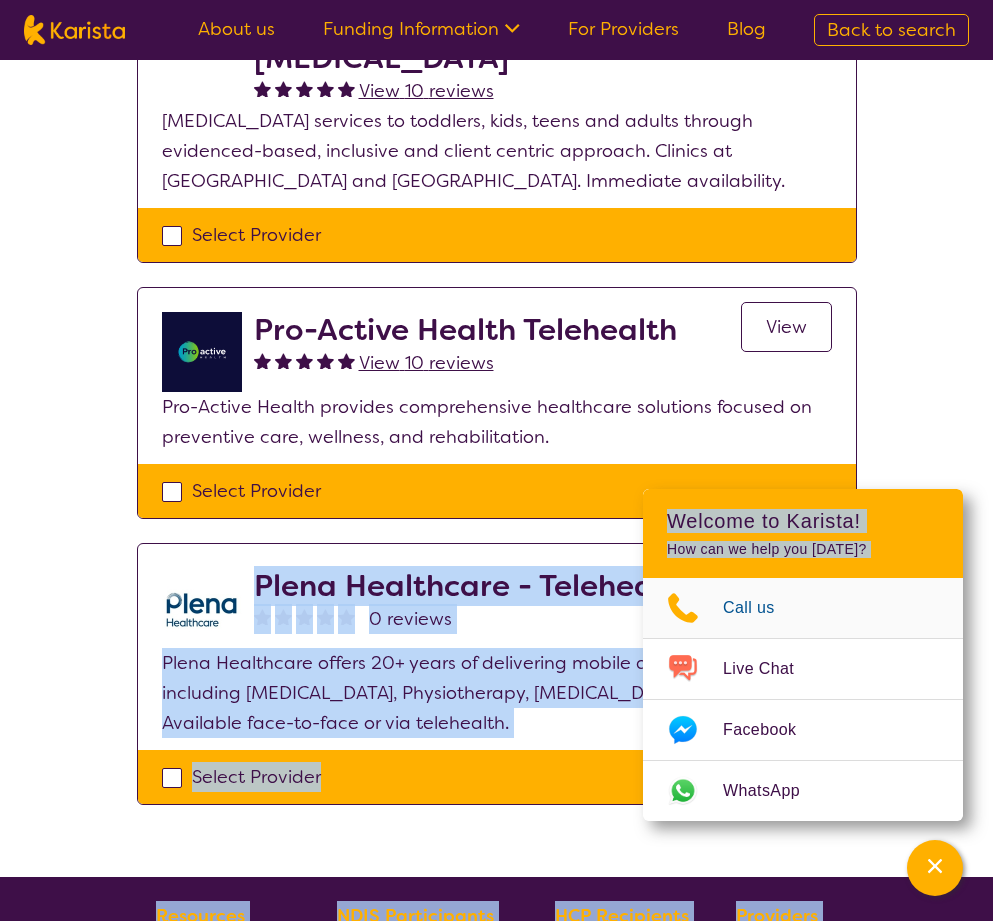 drag, startPoint x: 263, startPoint y: 576, endPoint x: 653, endPoint y: 604, distance: 391.00385 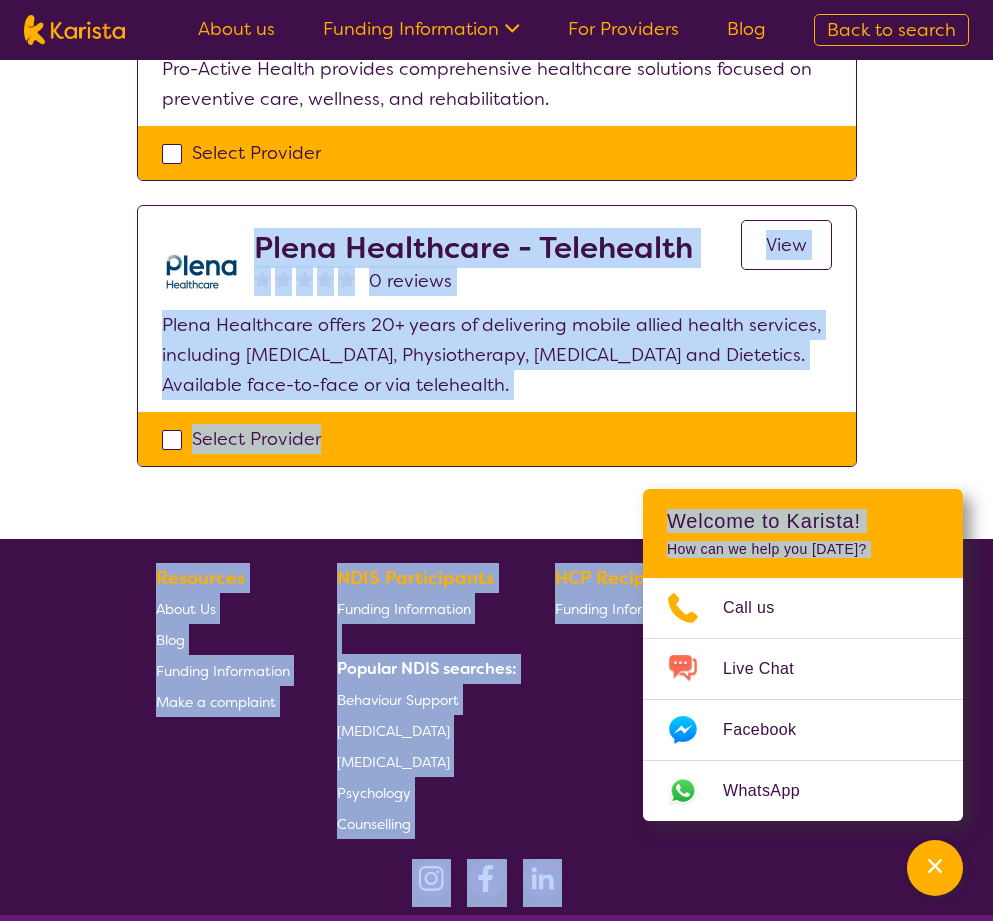 scroll, scrollTop: 700, scrollLeft: 0, axis: vertical 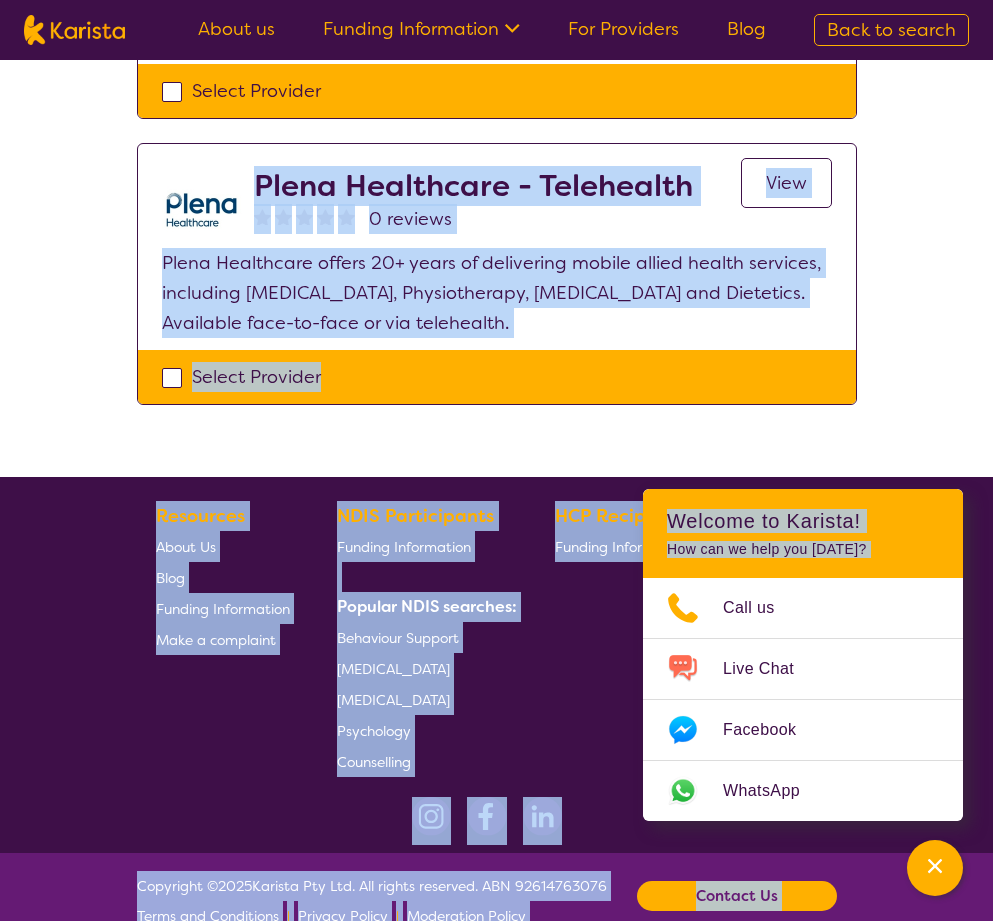 click on "Plena Healthcare - Telehealth" at bounding box center (473, 186) 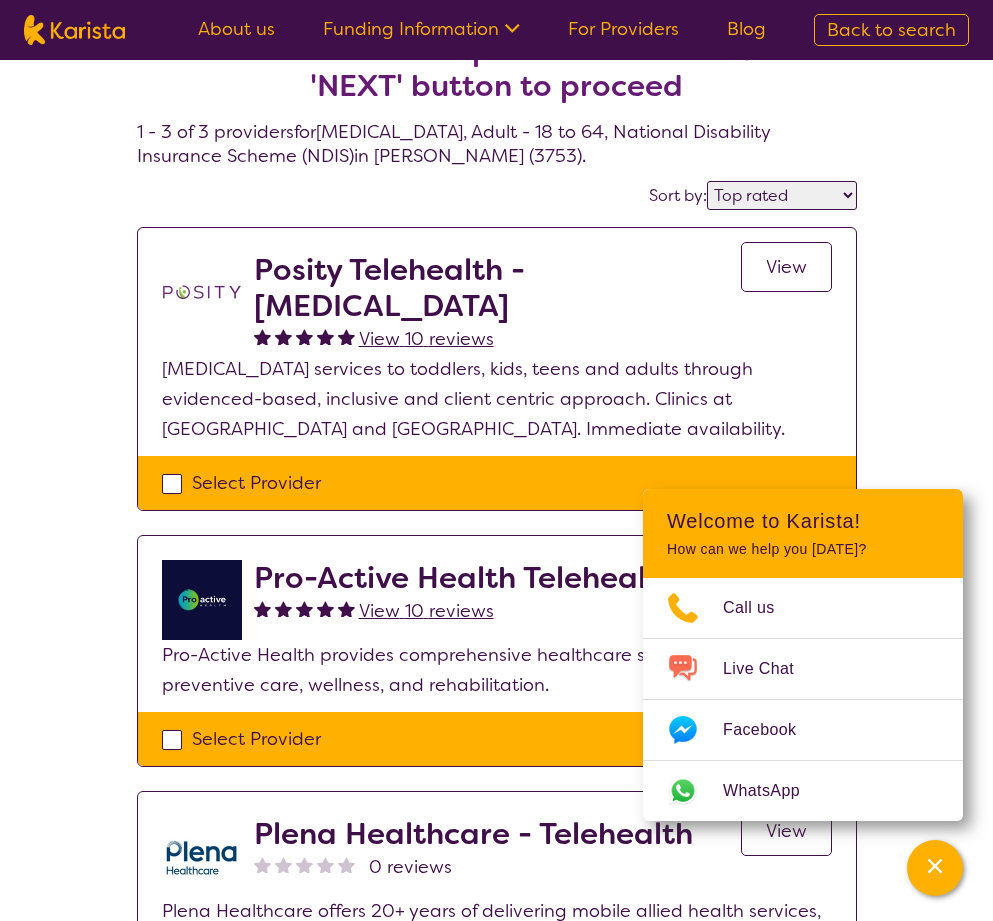 scroll, scrollTop: 100, scrollLeft: 0, axis: vertical 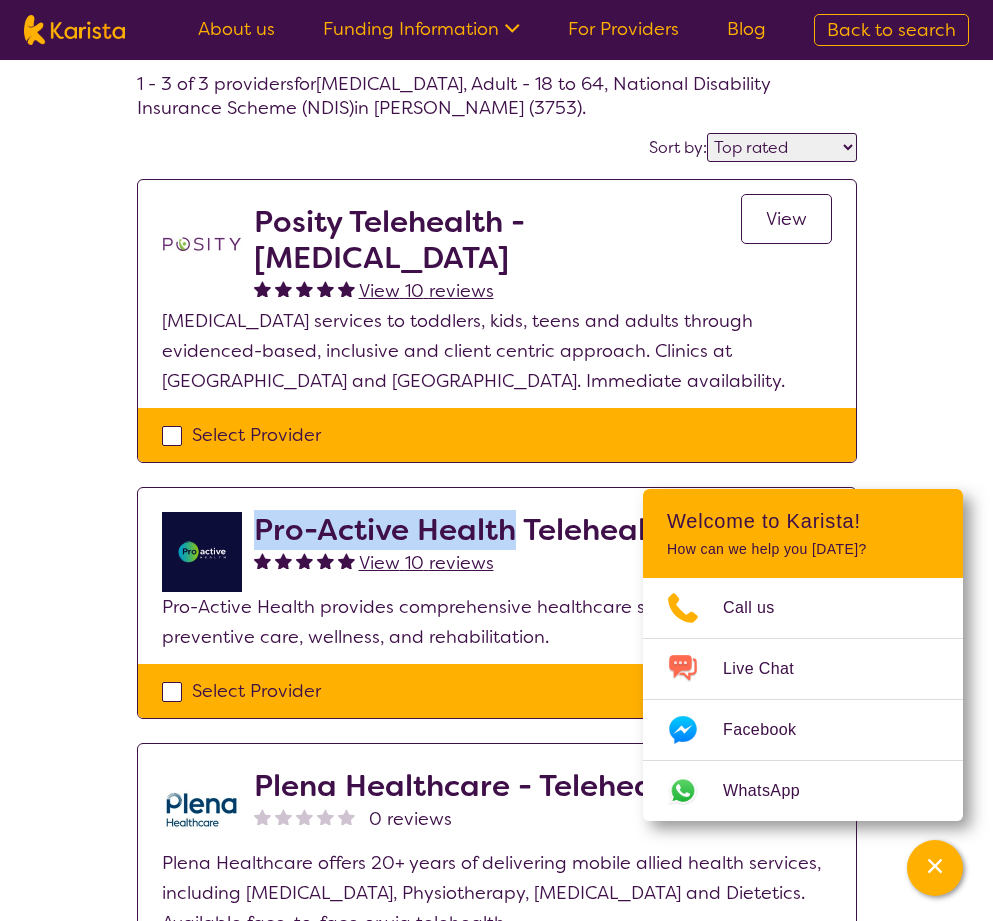 drag, startPoint x: 267, startPoint y: 525, endPoint x: 516, endPoint y: 540, distance: 249.4514 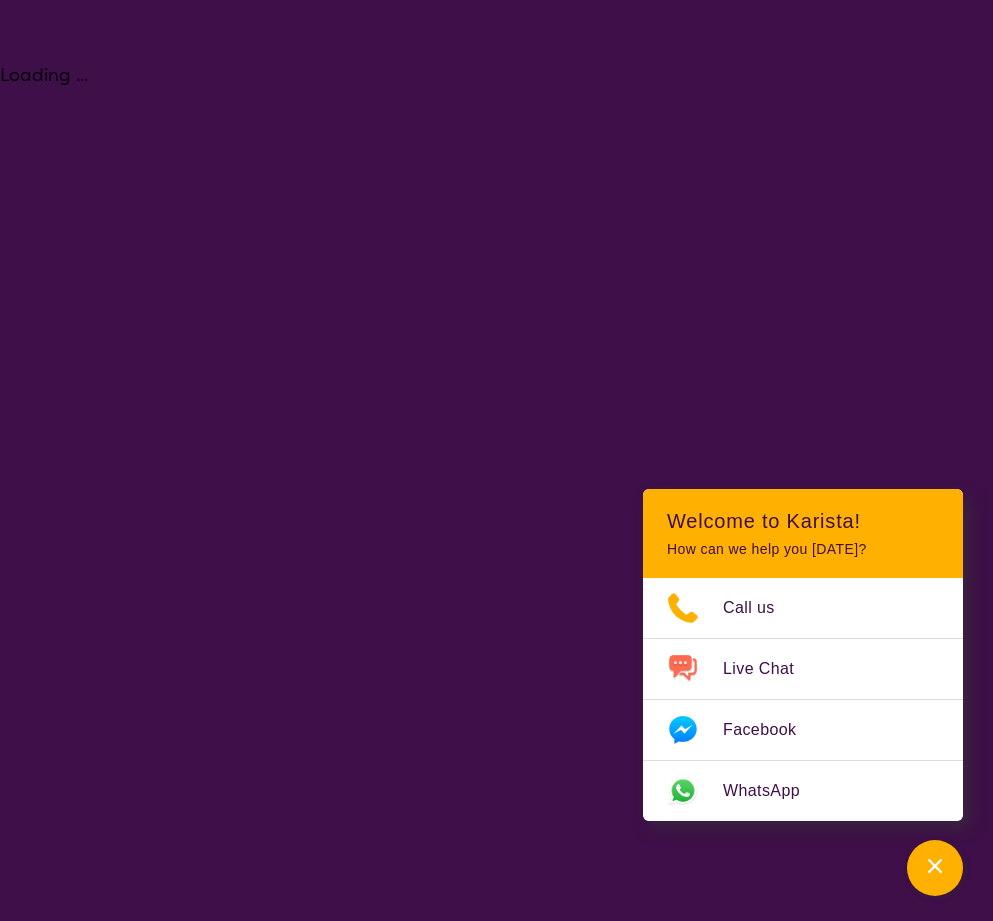 scroll, scrollTop: 0, scrollLeft: 0, axis: both 